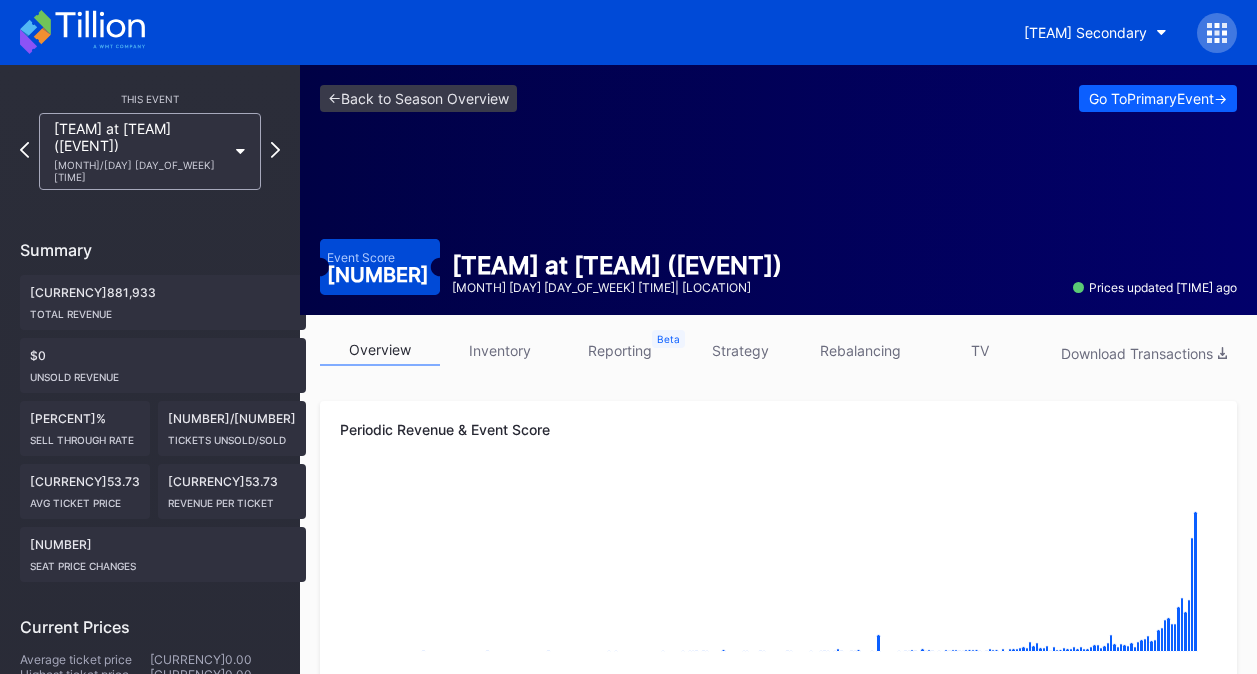 scroll, scrollTop: 0, scrollLeft: 0, axis: both 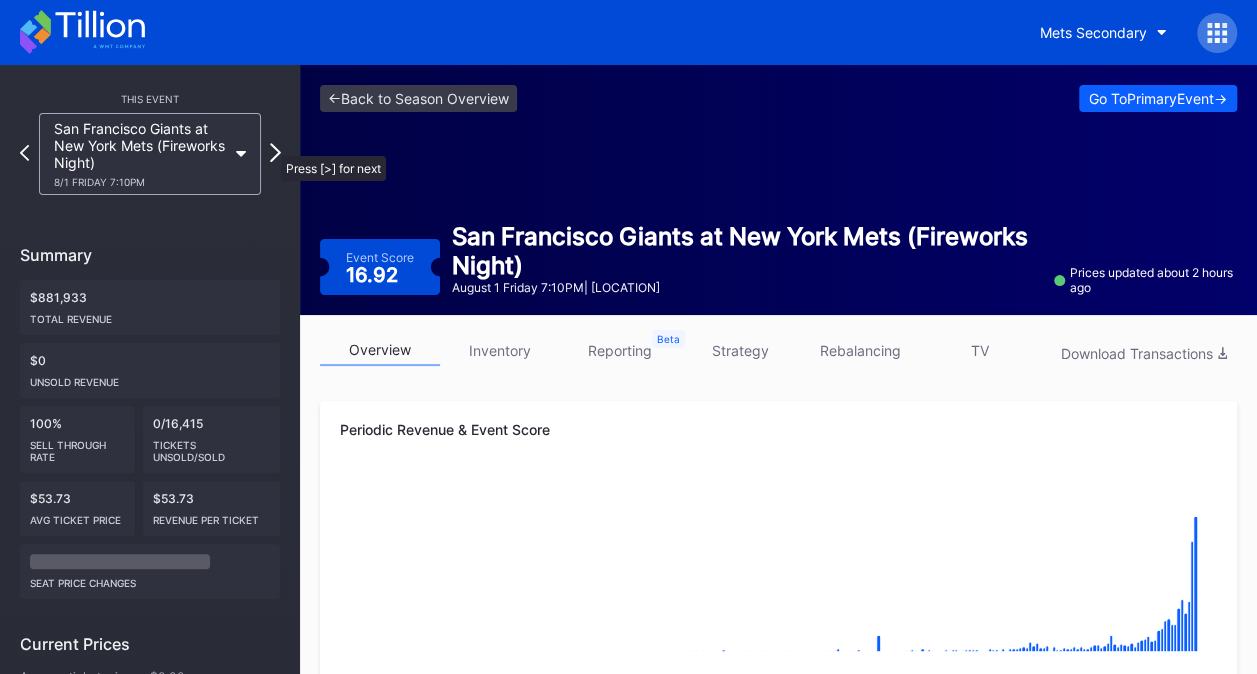 click 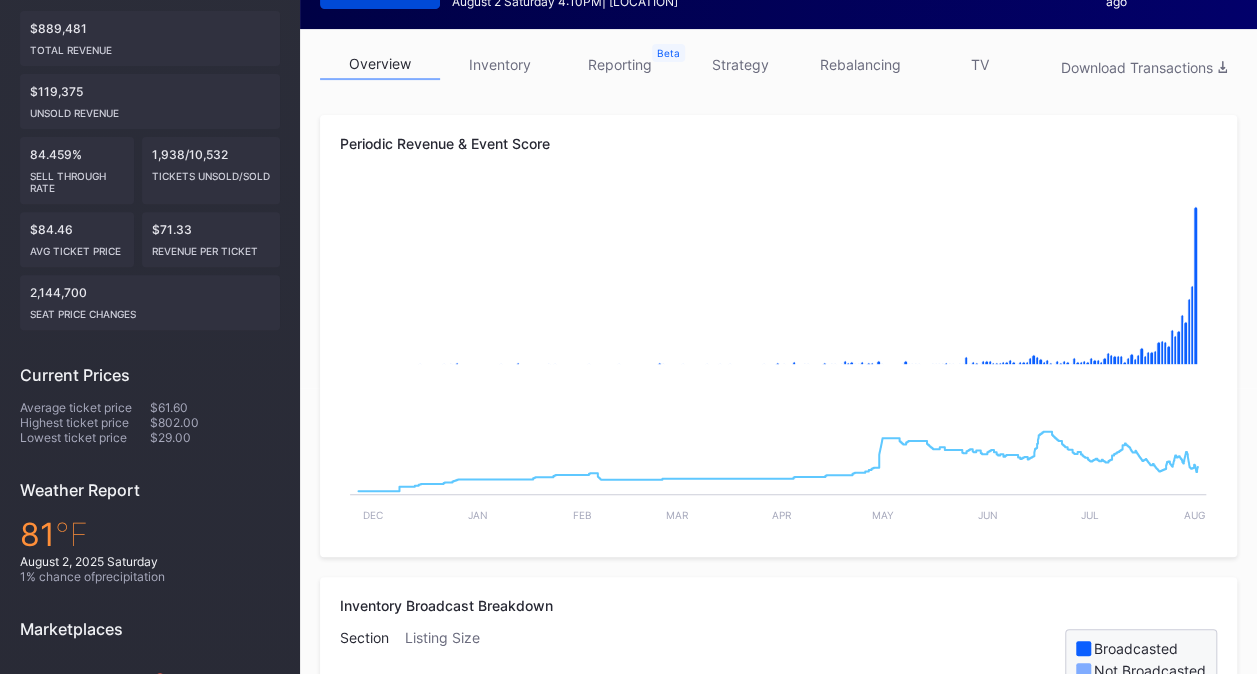 scroll, scrollTop: 206, scrollLeft: 0, axis: vertical 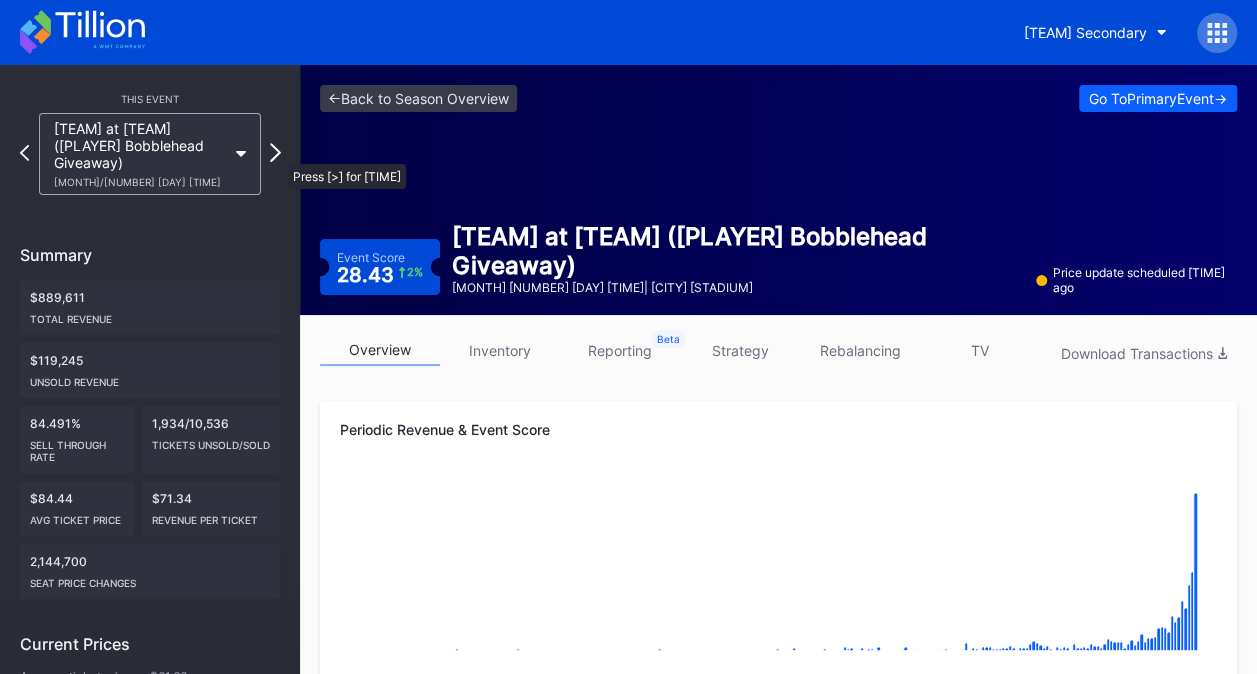 click 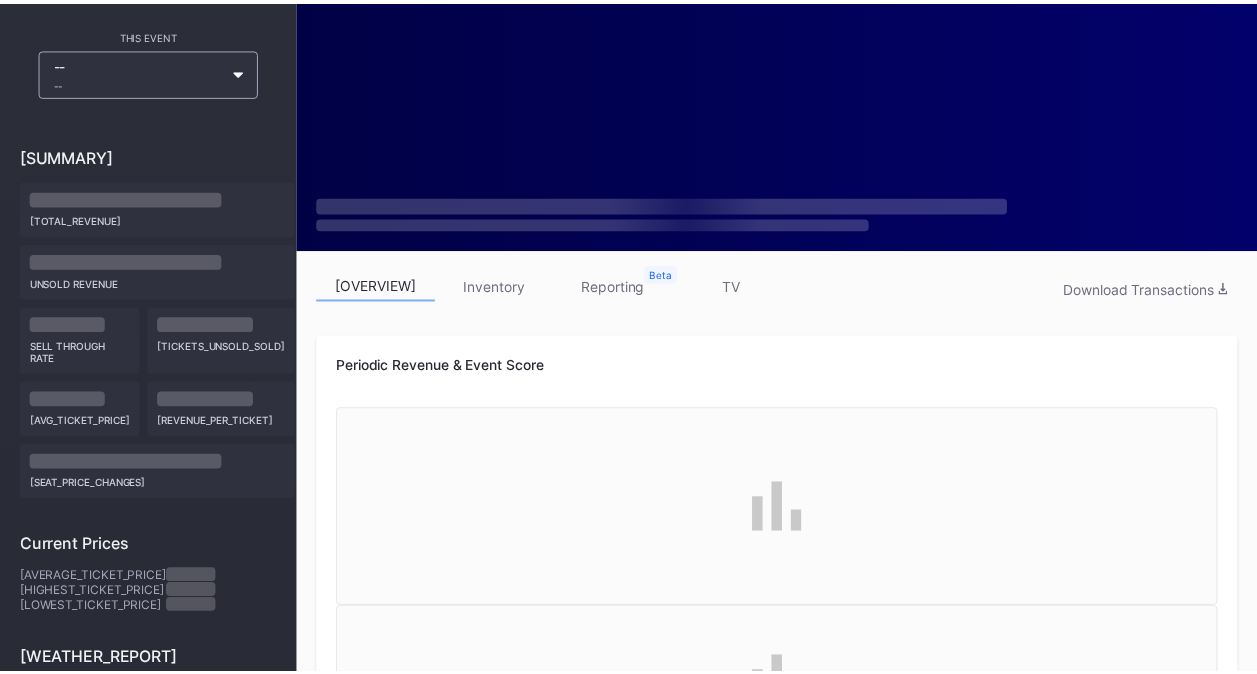 scroll, scrollTop: 0, scrollLeft: 0, axis: both 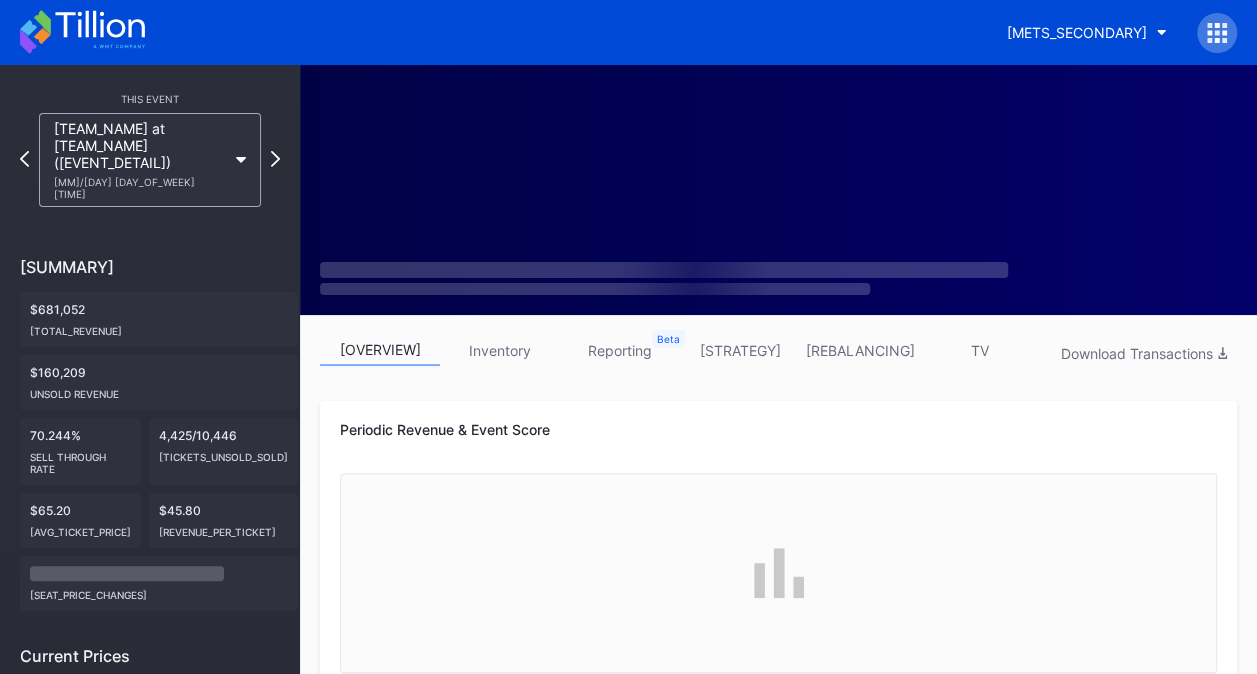 click on "inventory" at bounding box center (500, 350) 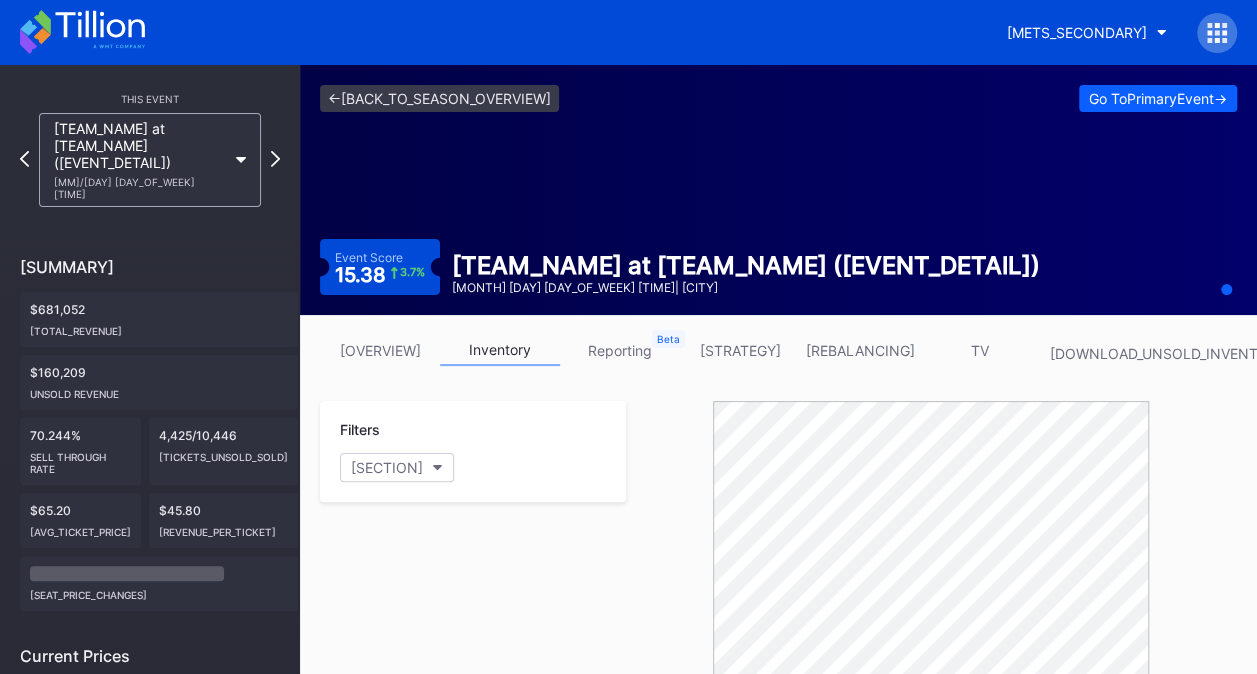click on "[OVERVIEW]" at bounding box center [380, 350] 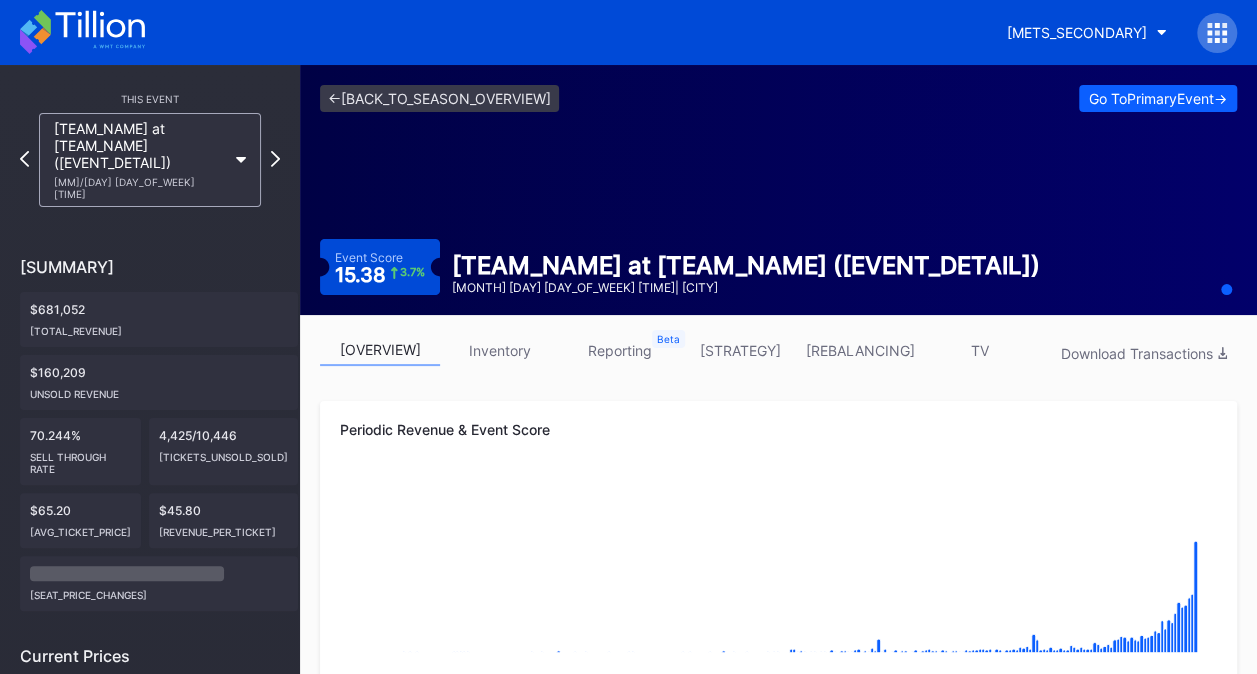 scroll, scrollTop: 589, scrollLeft: 0, axis: vertical 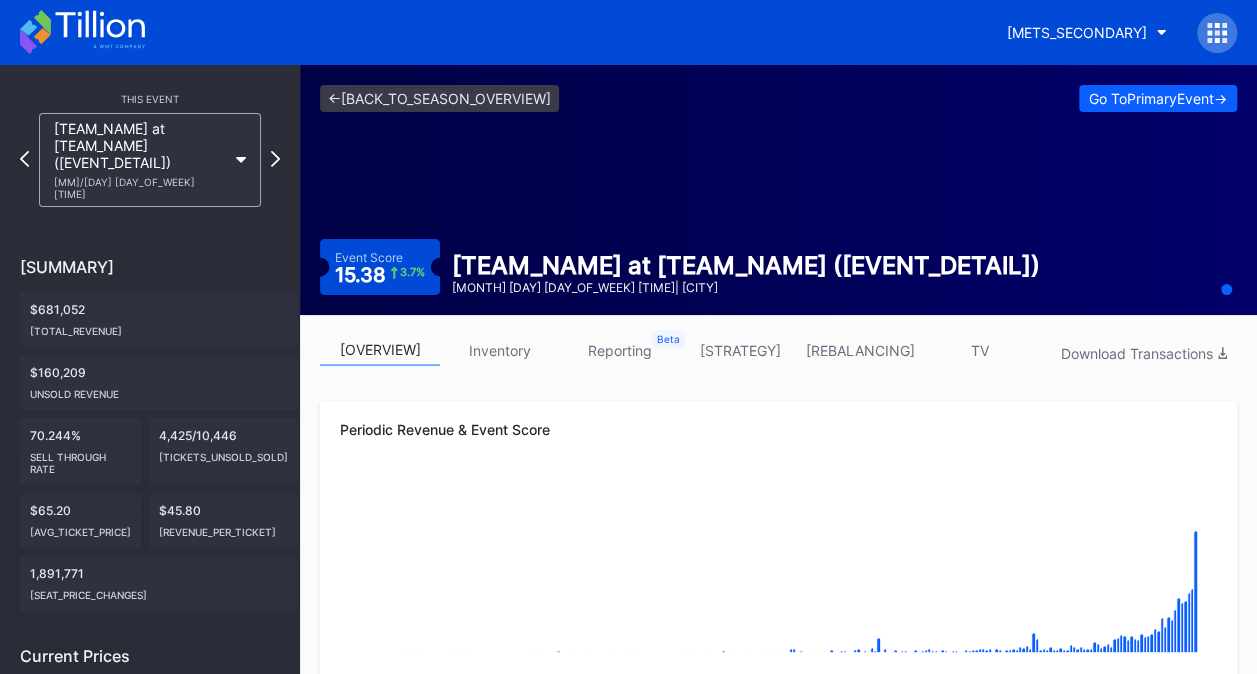 click on "TV" at bounding box center [980, 350] 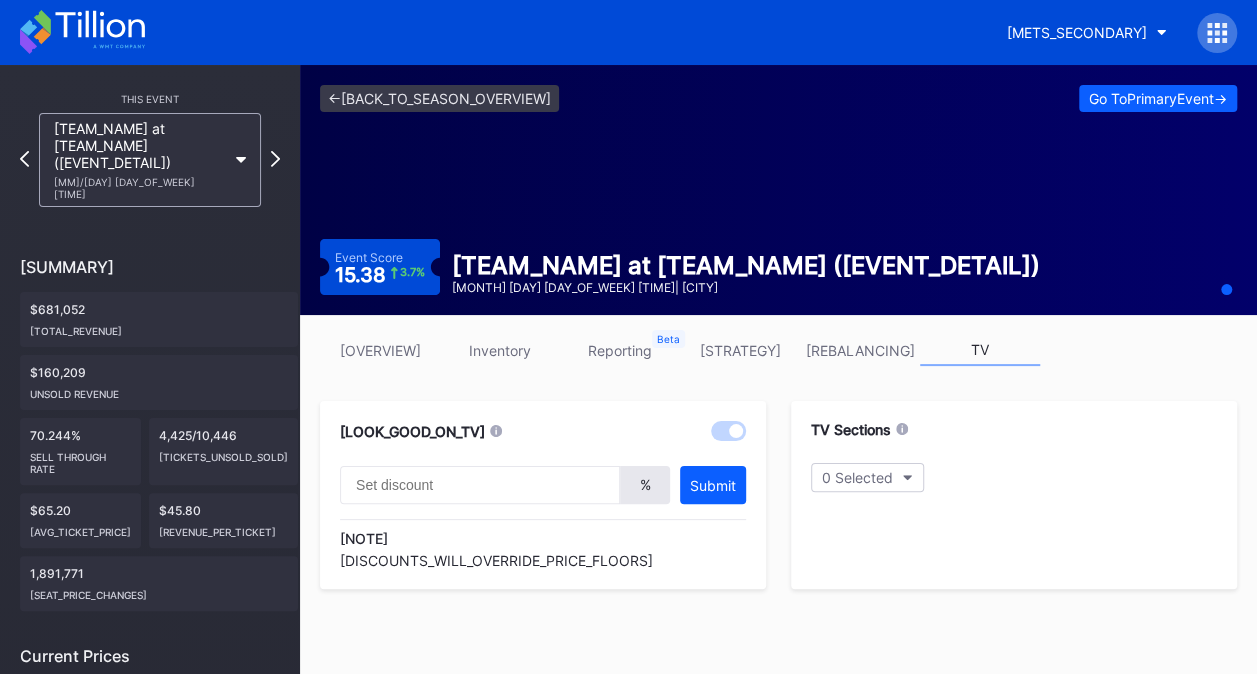 type on "20" 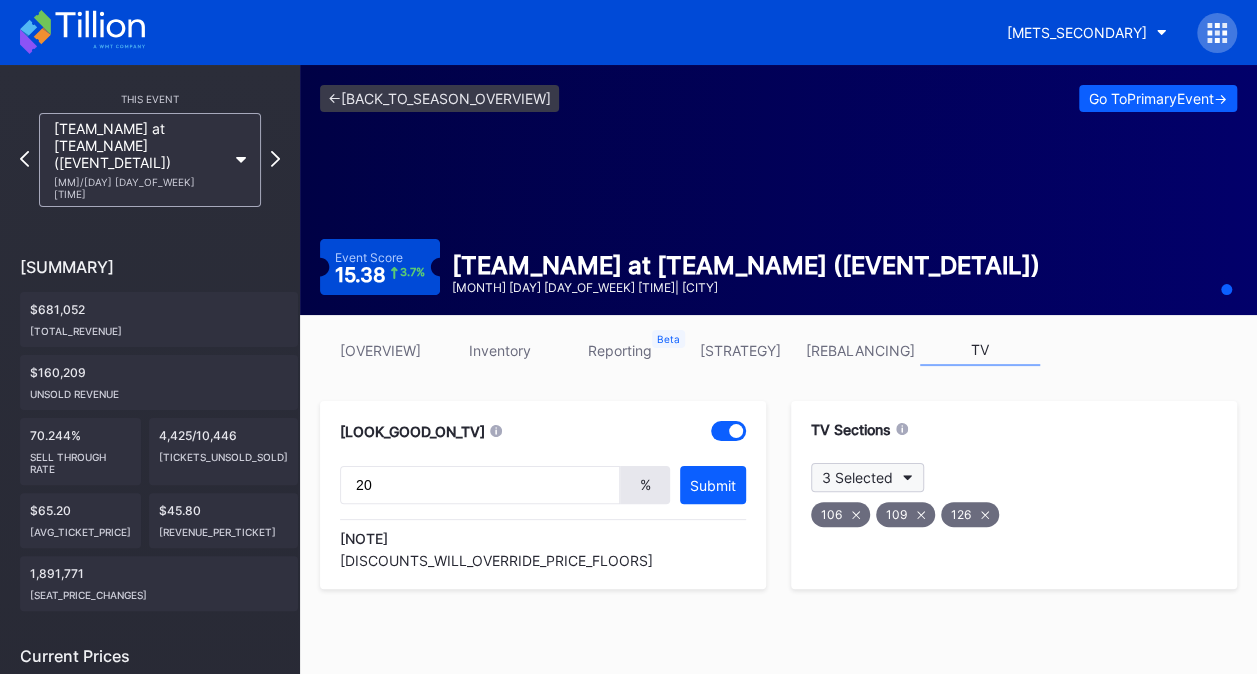 click on "3 Selected" at bounding box center [867, 477] 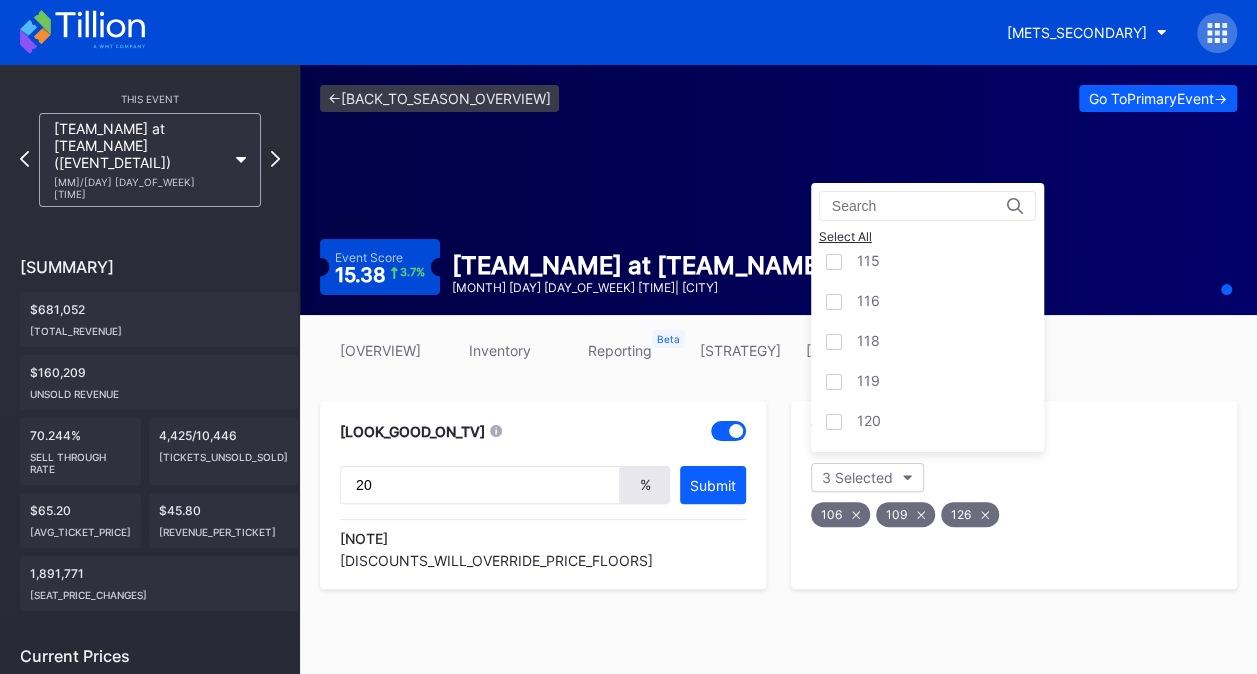 scroll, scrollTop: 706, scrollLeft: 0, axis: vertical 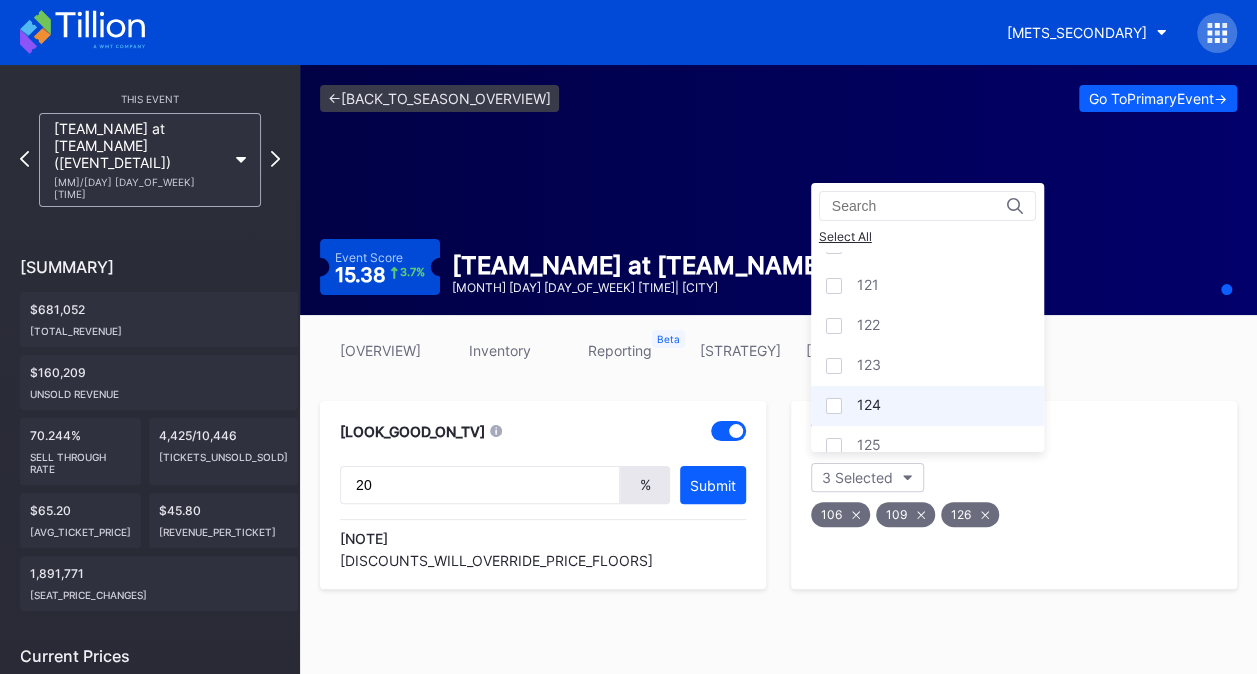 click on "124" at bounding box center (927, 406) 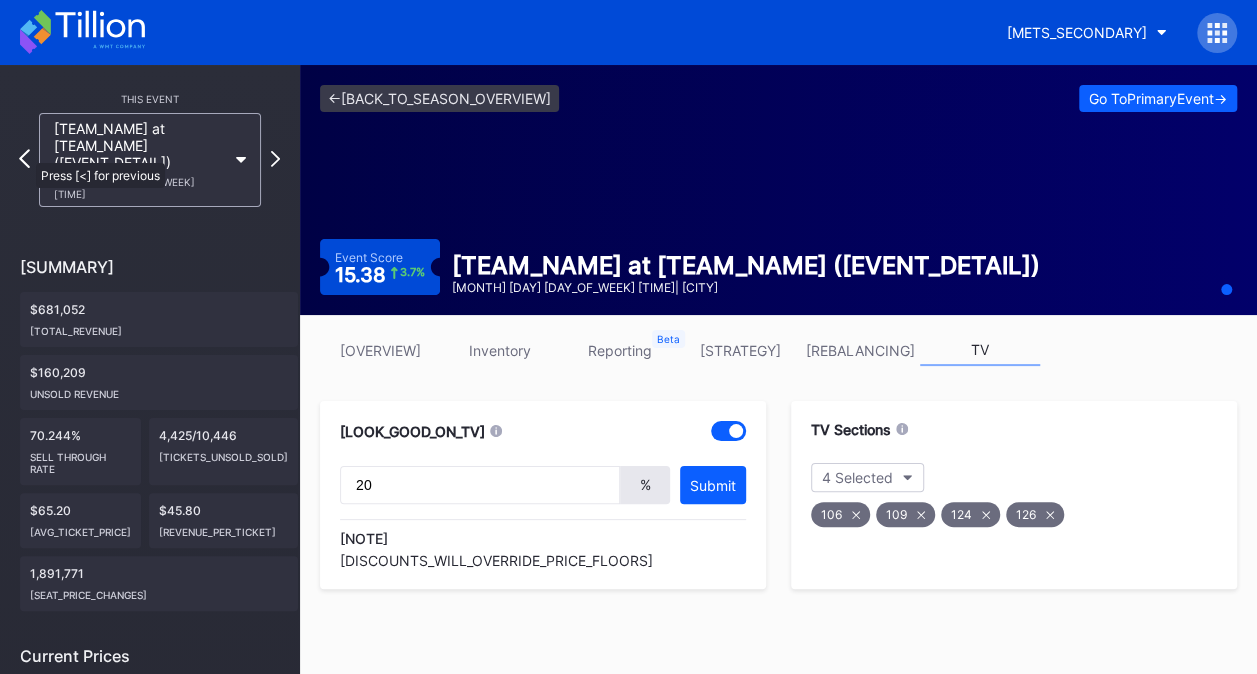 click 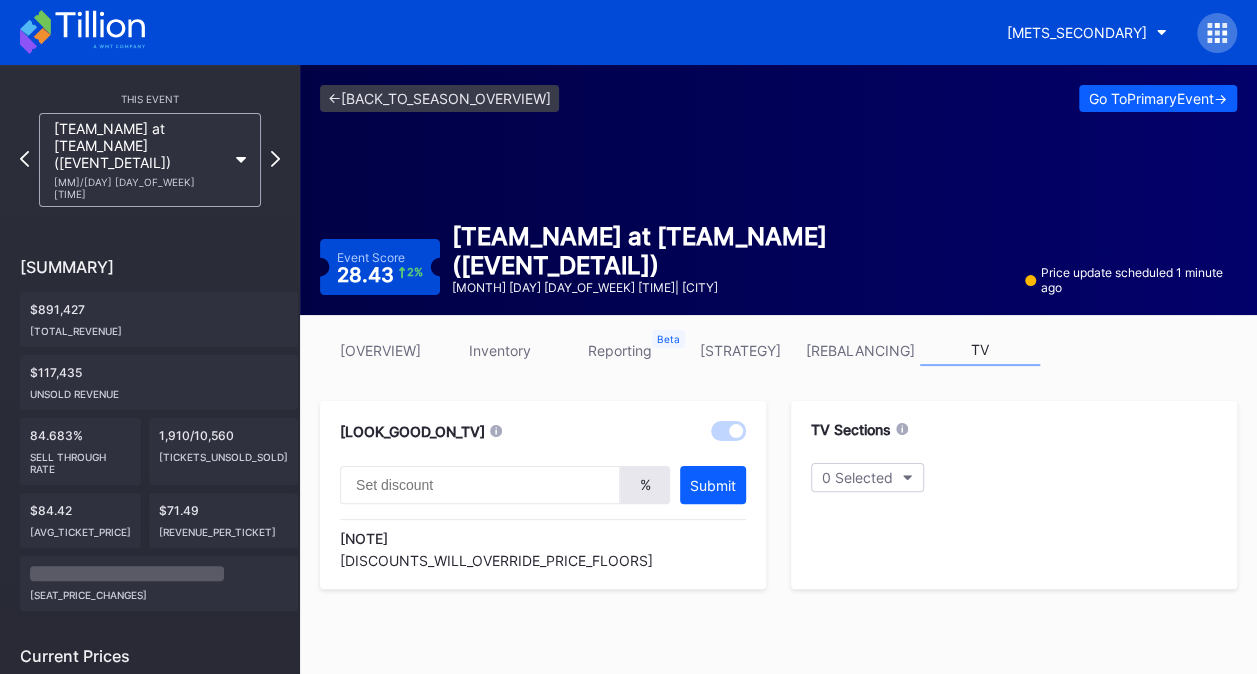 type on "20" 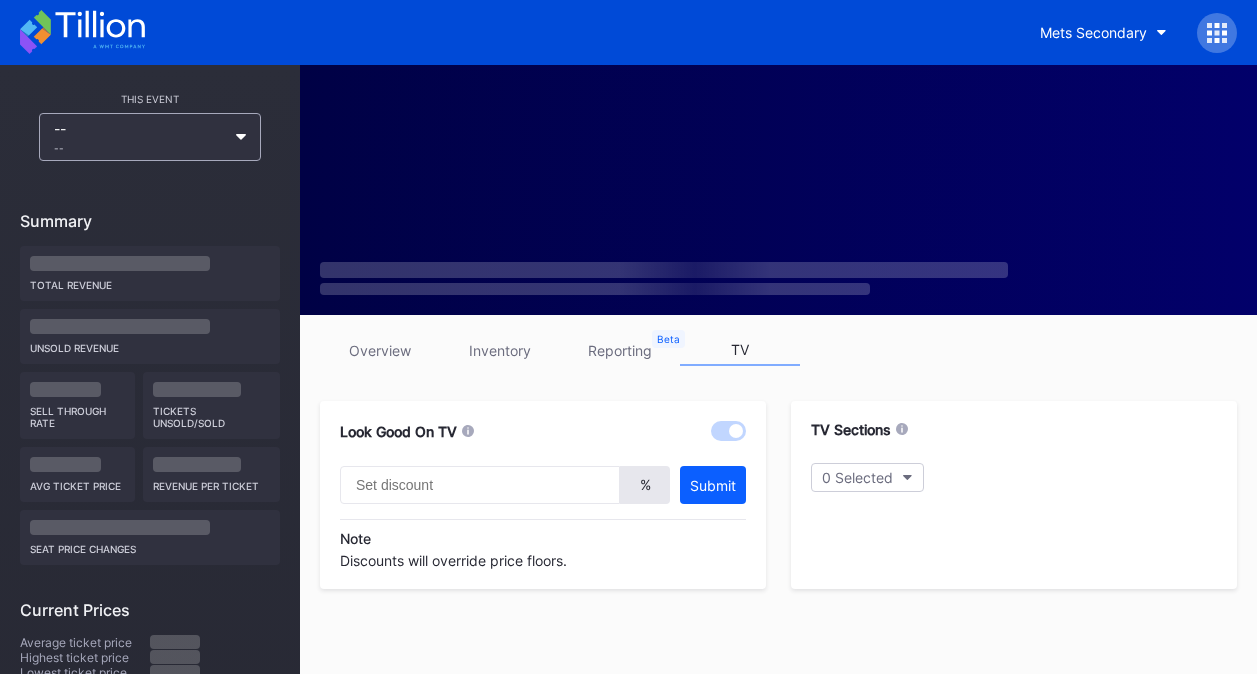 scroll, scrollTop: 0, scrollLeft: 0, axis: both 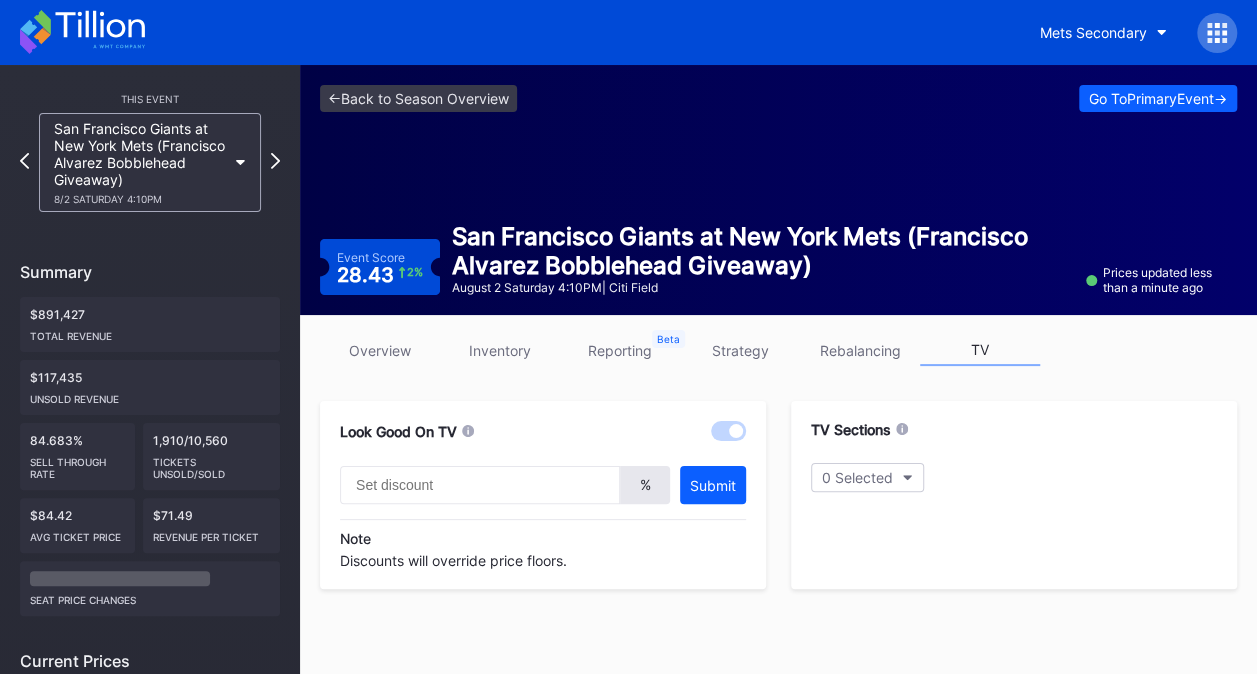 type on "20" 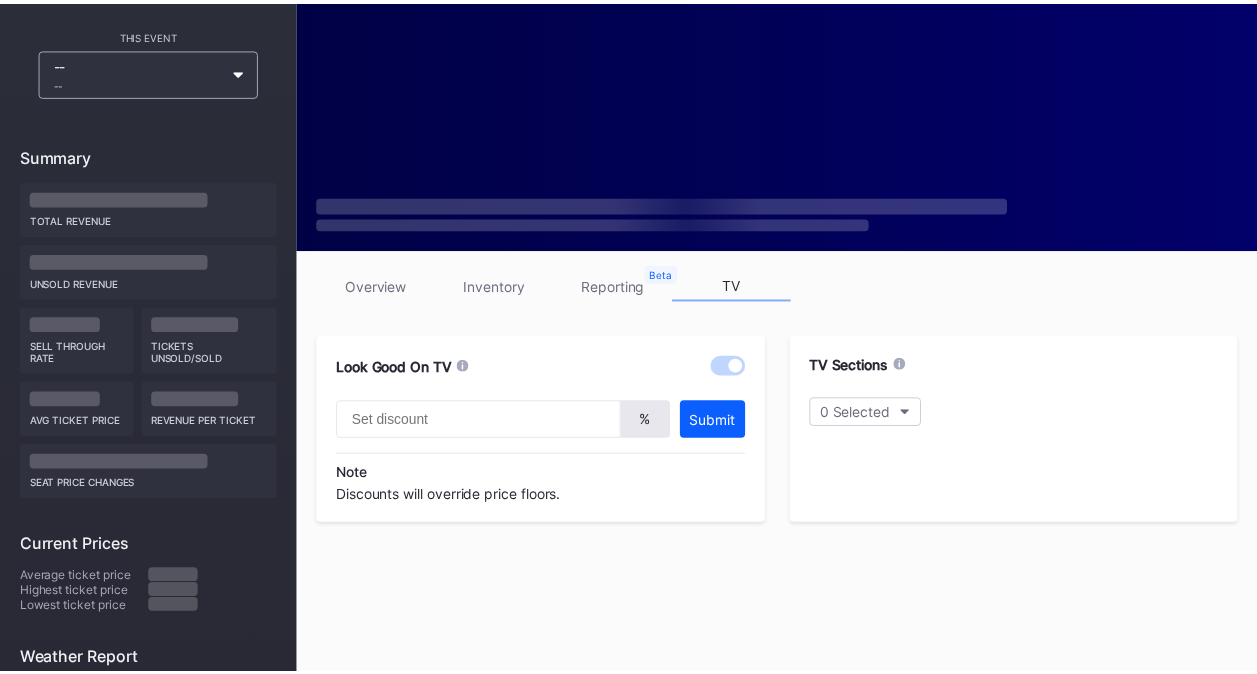 scroll, scrollTop: 0, scrollLeft: 0, axis: both 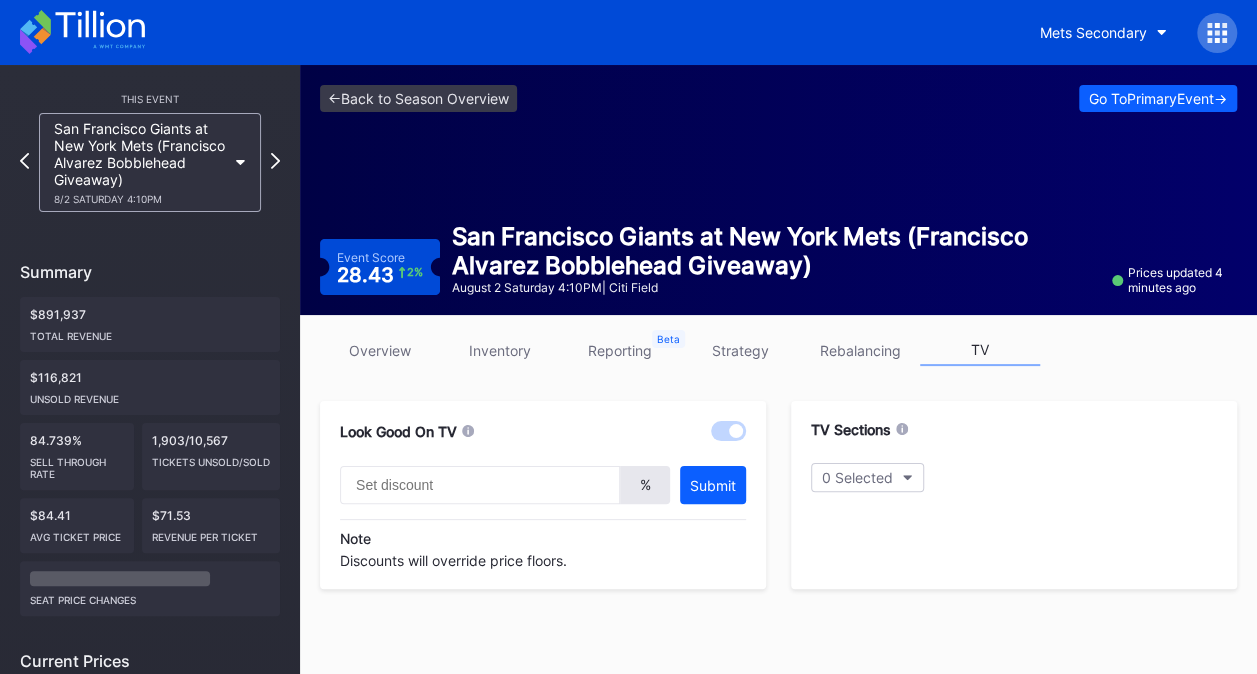 type on "20" 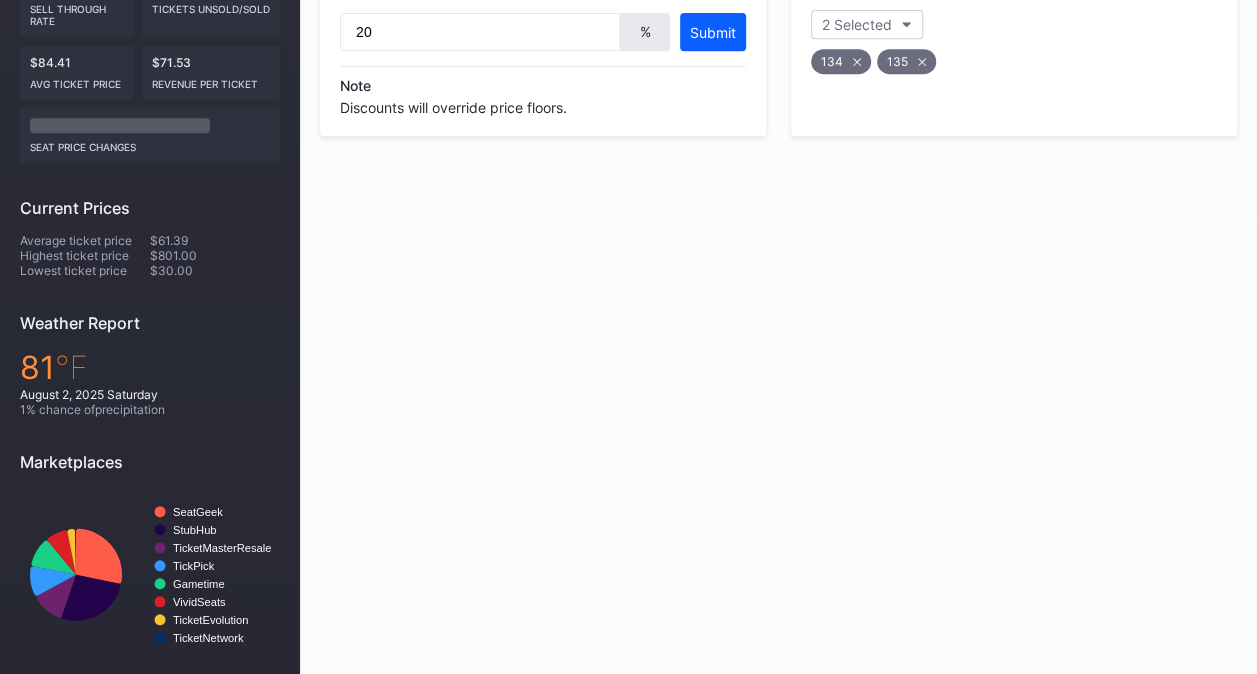 scroll, scrollTop: 453, scrollLeft: 0, axis: vertical 